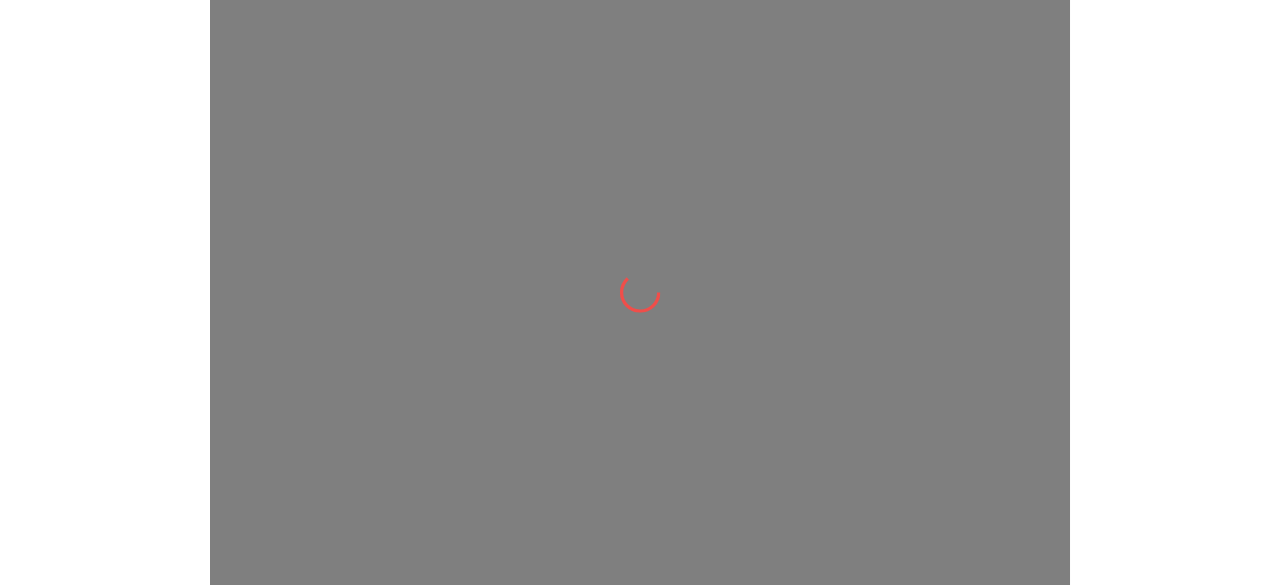 scroll, scrollTop: 0, scrollLeft: 0, axis: both 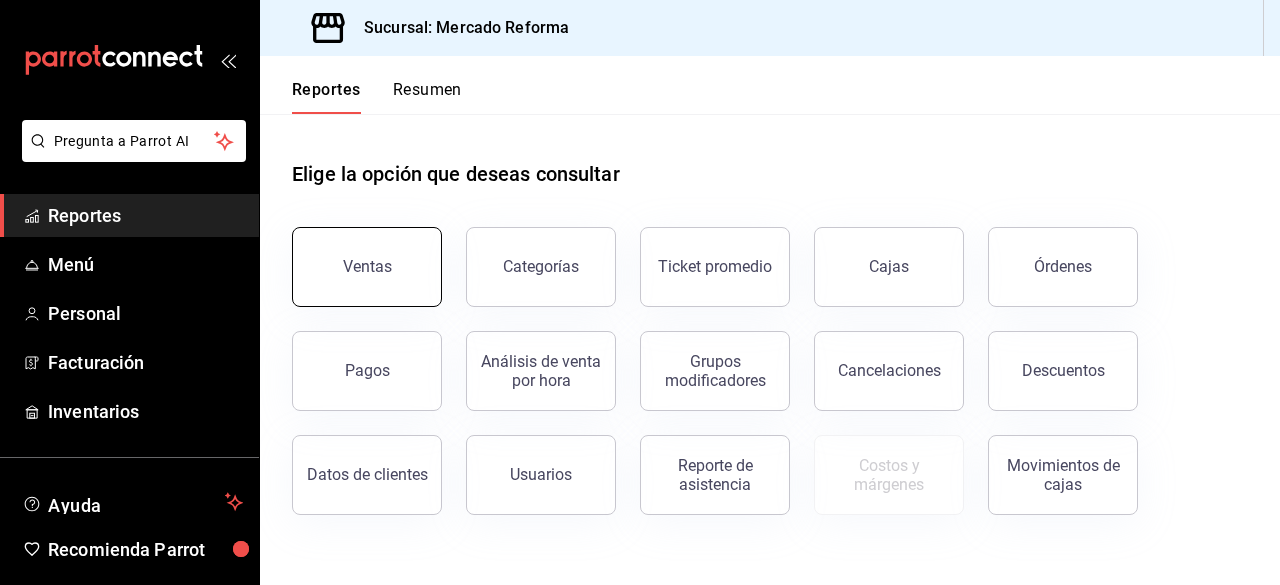 click on "Ventas" at bounding box center (367, 267) 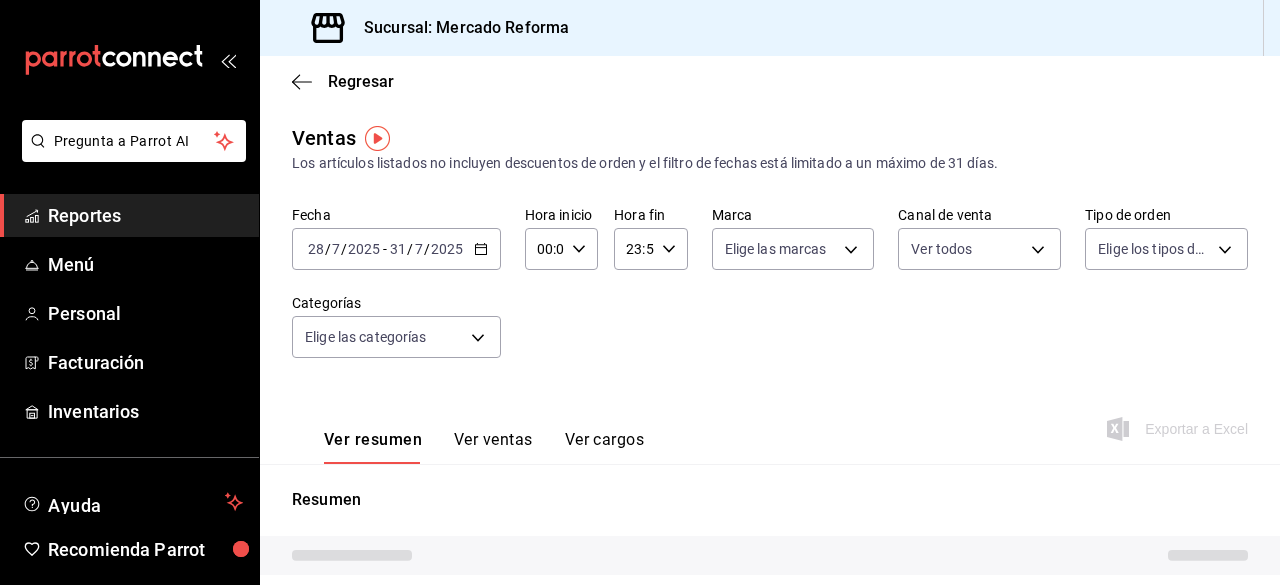 type on "PARROT,UBER_EATS,RAPPI,DIDI_FOOD,ONLINE" 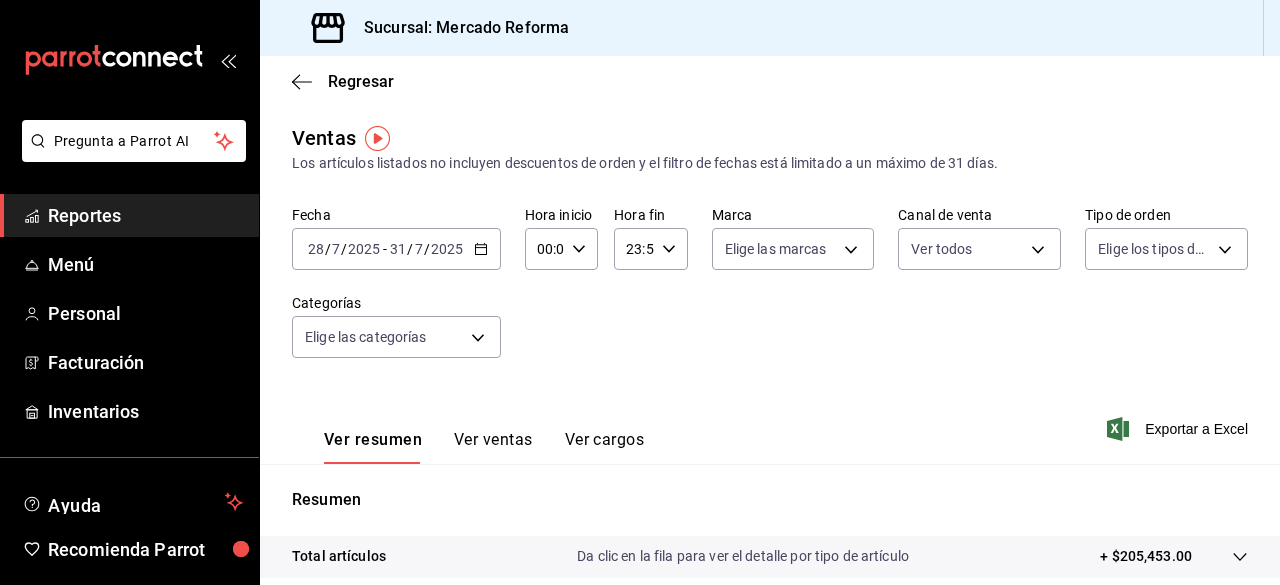 click 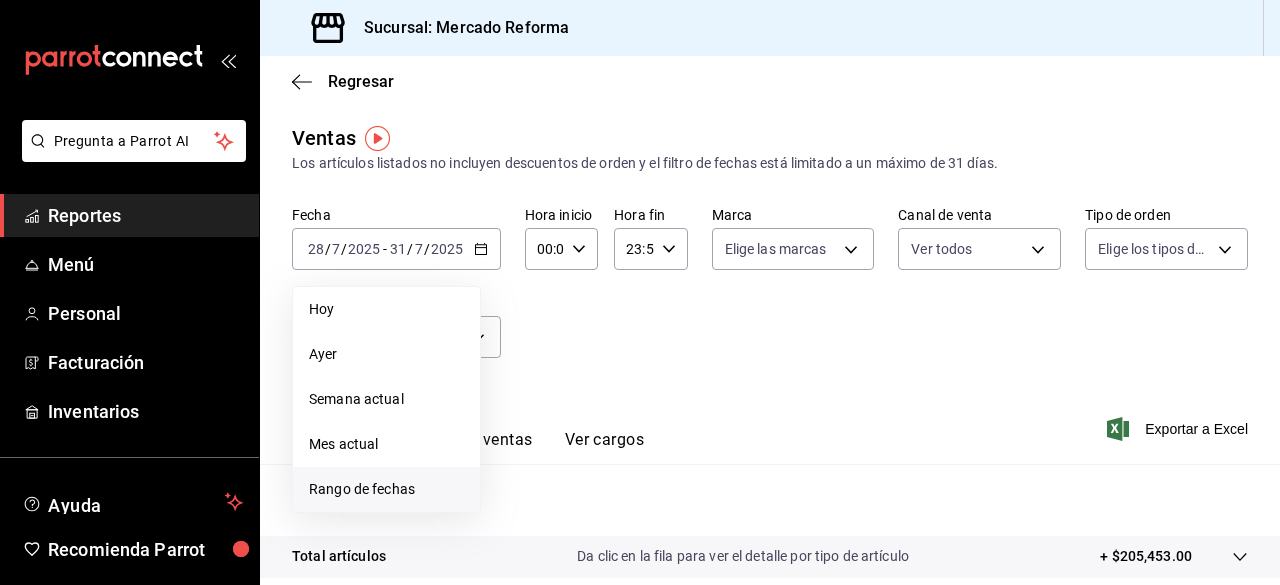 click on "Rango de fechas" at bounding box center [386, 489] 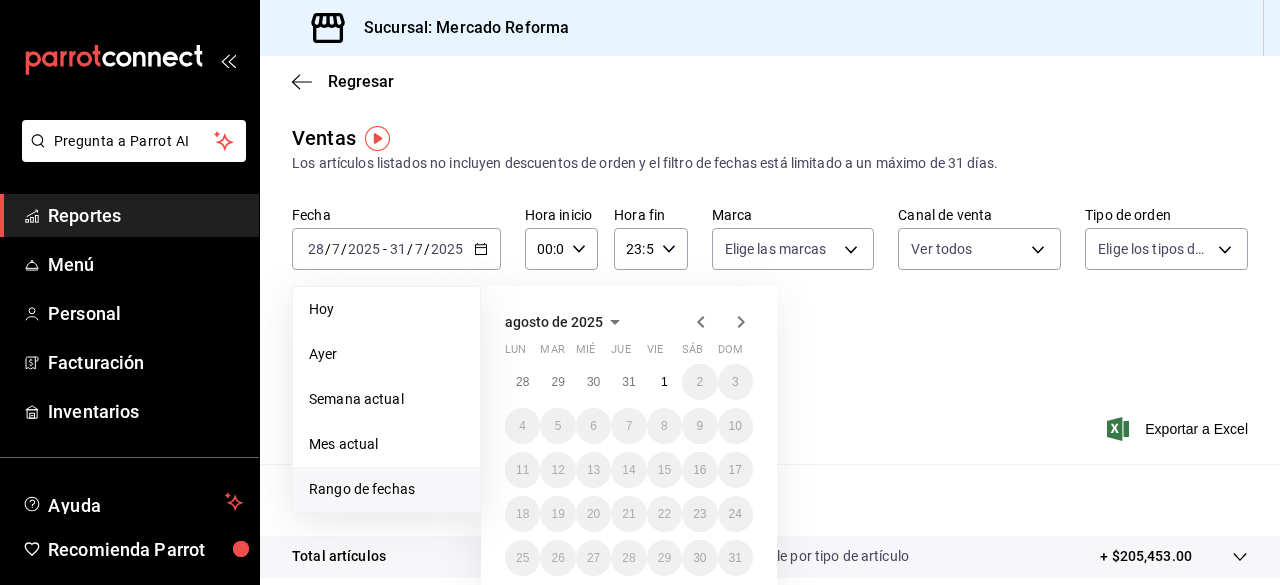 click 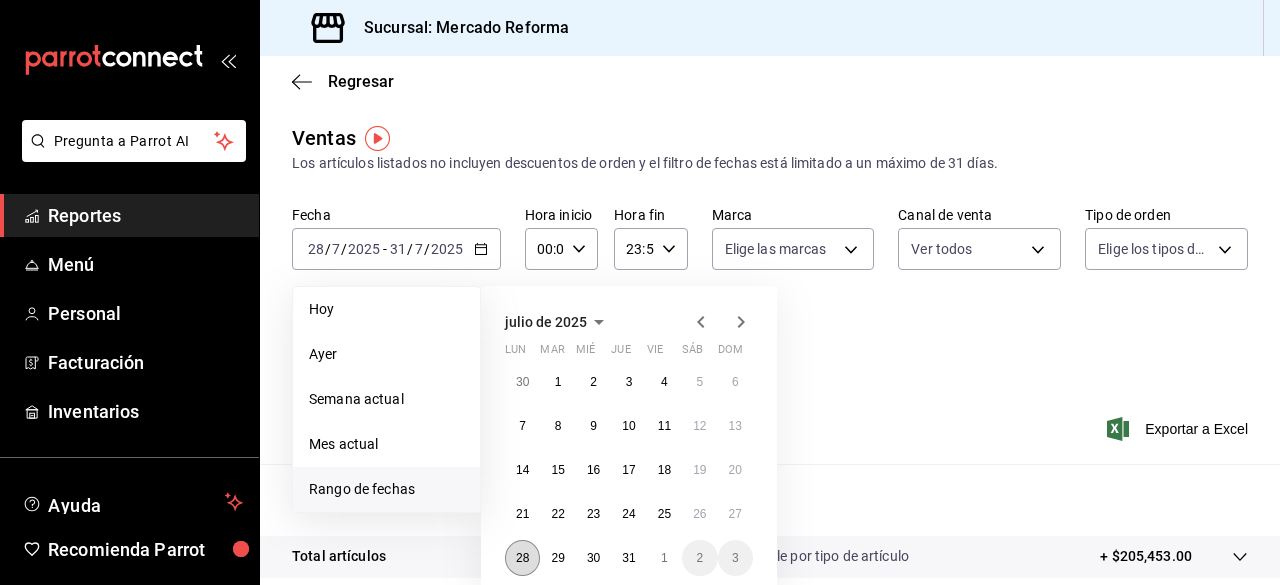 click on "28" at bounding box center (522, 558) 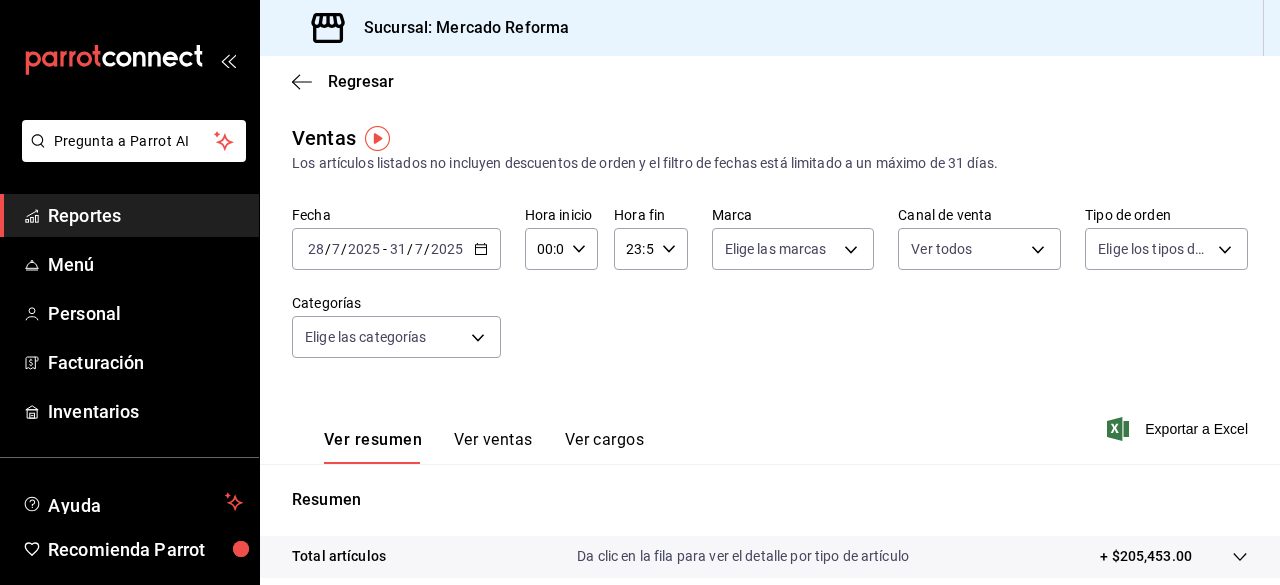 click on "Ver resumen Ver ventas Ver cargos Exportar a Excel" at bounding box center (770, 423) 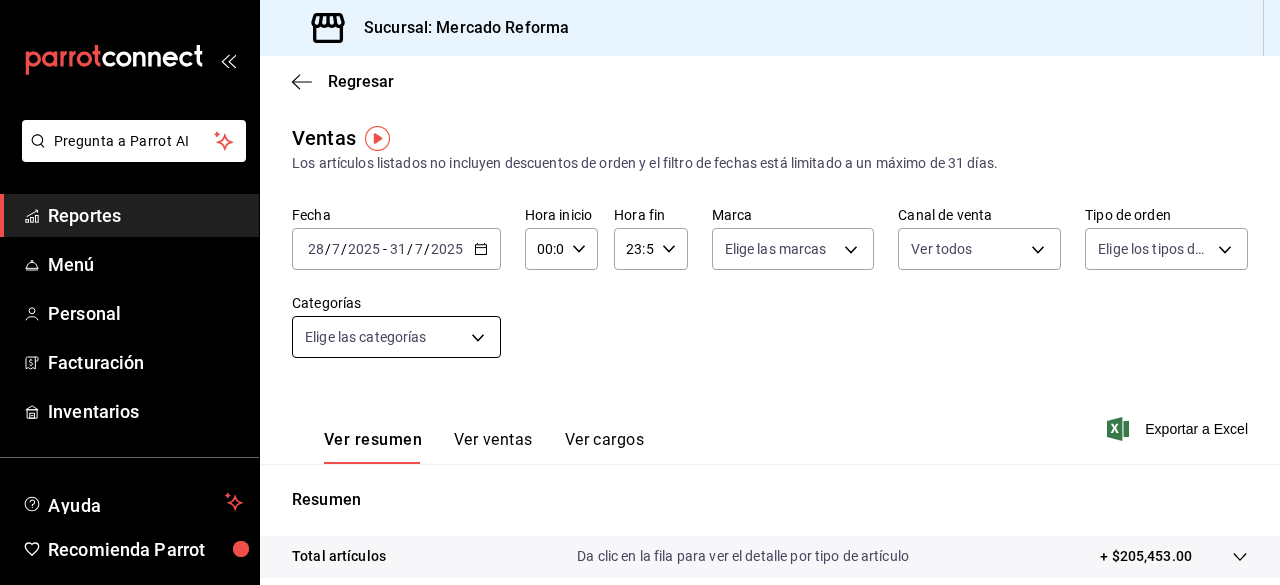 click on "Pregunta a Parrot AI Reportes   Menú   Personal   Facturación   Inventarios   Ayuda Recomienda Parrot   [FIRST] [LAST]   Sugerir nueva función   Sucursal: Mercado Reforma Regresar Ventas Los artículos listados no incluyen descuentos de orden y el filtro de fechas está limitado a un máximo de 31 días. Fecha 2025-07-28 28 / 7 / 2025 - 2025-07-31 31 / 7 / 2025 Hora inicio 00:00 Hora inicio Hora fin 23:59 Hora fin Marca Elige las marcas Canal de venta Ver todos PARROT,UBER_EATS,RAPPI,DIDI_FOOD,ONLINE Tipo de orden Elige los tipos de orden Categorías Elige las categorías Ver resumen Ver ventas Ver cargos Exportar a Excel Resumen Total artículos Da clic en la fila para ver el detalle por tipo de artículo + $205,453.00 Cargos por servicio + $0.00 Venta bruta = $205,453.00 Descuentos totales - $5,881.20 Certificados de regalo - $3,422.00 Venta total = $196,149.80 Impuestos - $27,055.14 Venta neta = $169,094.66 Pregunta a Parrot AI Reportes   Menú   Personal   Facturación   Inventarios   Ayuda" at bounding box center (640, 292) 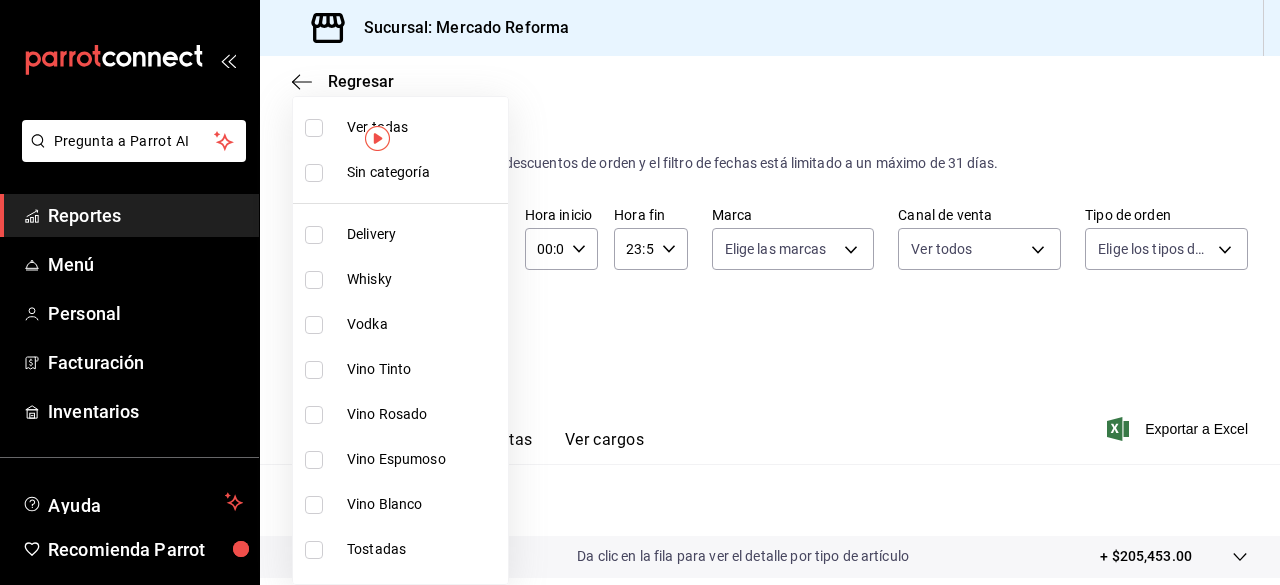 click at bounding box center (314, 128) 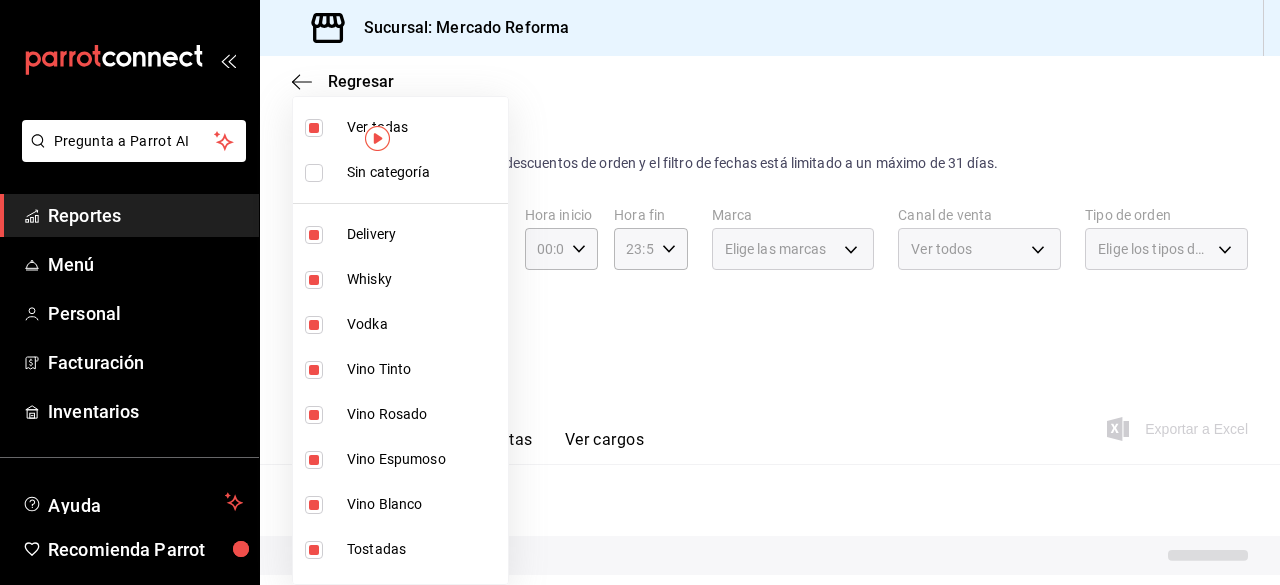 click at bounding box center (640, 292) 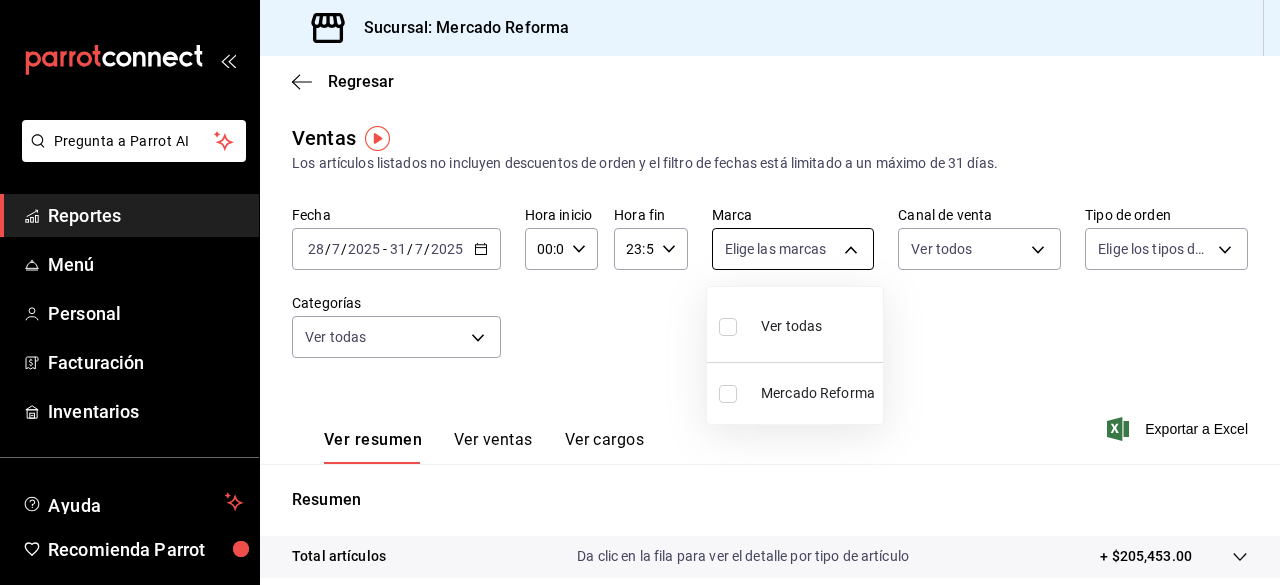 click on "Pregunta a Parrot AI Reportes   Menú   Personal   Facturación   Inventarios   Ayuda Recomienda Parrot   [FIRST] [LAST]   Sugerir nueva función   Sucursal: Mercado Reforma Regresar Ventas Los artículos listados no incluyen descuentos de orden y el filtro de fechas está limitado a un máximo de 31 días. Fecha 2025-07-28 28 / 7 / 2025 - 2025-07-31 31 / 7 / 2025 Hora inicio 00:00 Hora inicio Hora fin 23:59 Hora fin Marca Elige las marcas Canal de venta Ver todos PARROT,UBER_EATS,RAPPI,DIDI_FOOD,ONLINE Tipo de orden Elige los tipos de orden Categorías Ver todas Ver resumen Ver ventas Ver cargos Exportar a Excel Resumen Total artículos Da clic en la fila para ver el detalle por tipo de artículo + $205,453.00 Cargos por servicio  Sin datos por que no se pueden calcular debido al filtro de categorías seleccionado Venta bruta = $205,453.00 Descuentos totales  Sin datos por que no se pueden calcular debido al filtro de categorías seleccionado Certificados de regalo Venta total = $205,453.00 Impuestos   Menú" at bounding box center (640, 292) 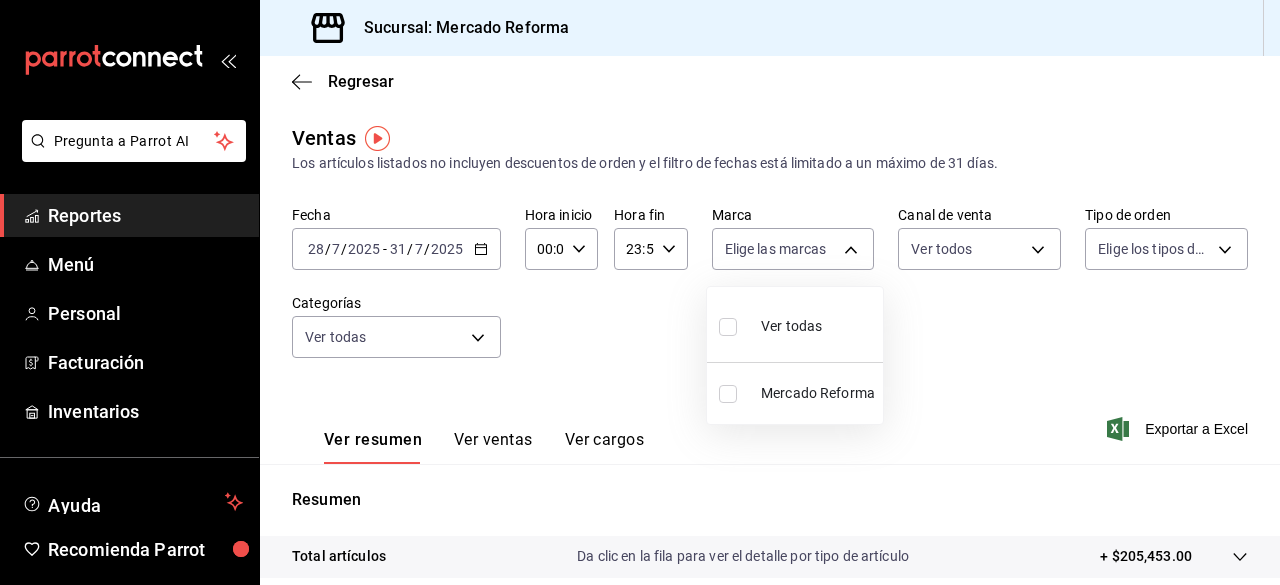 click at bounding box center (728, 327) 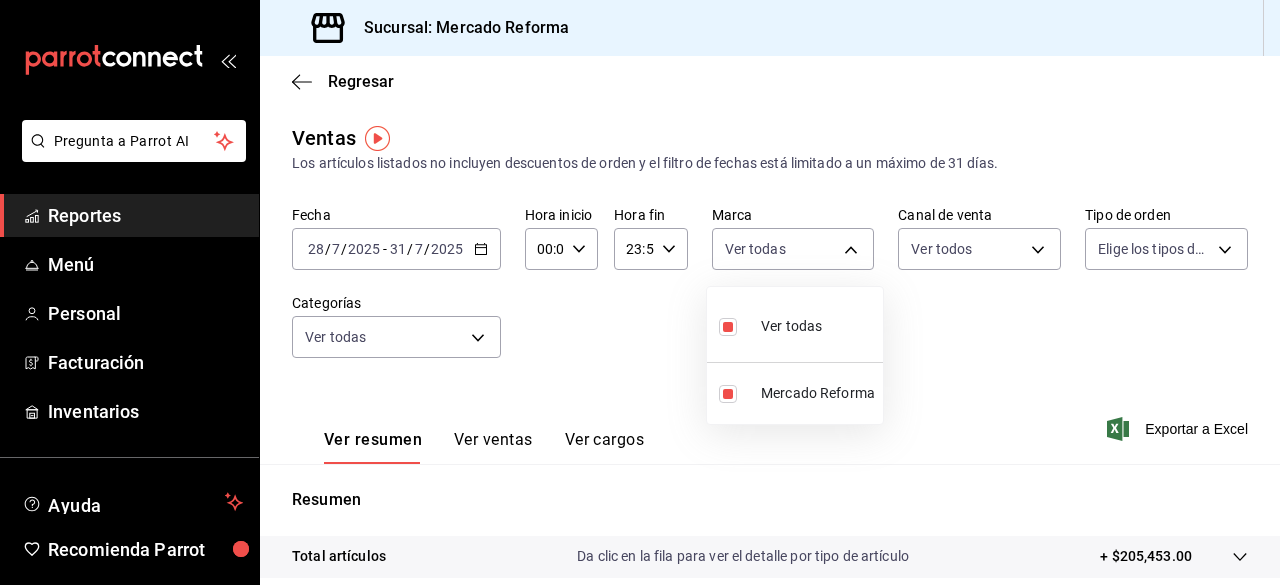 click at bounding box center (640, 292) 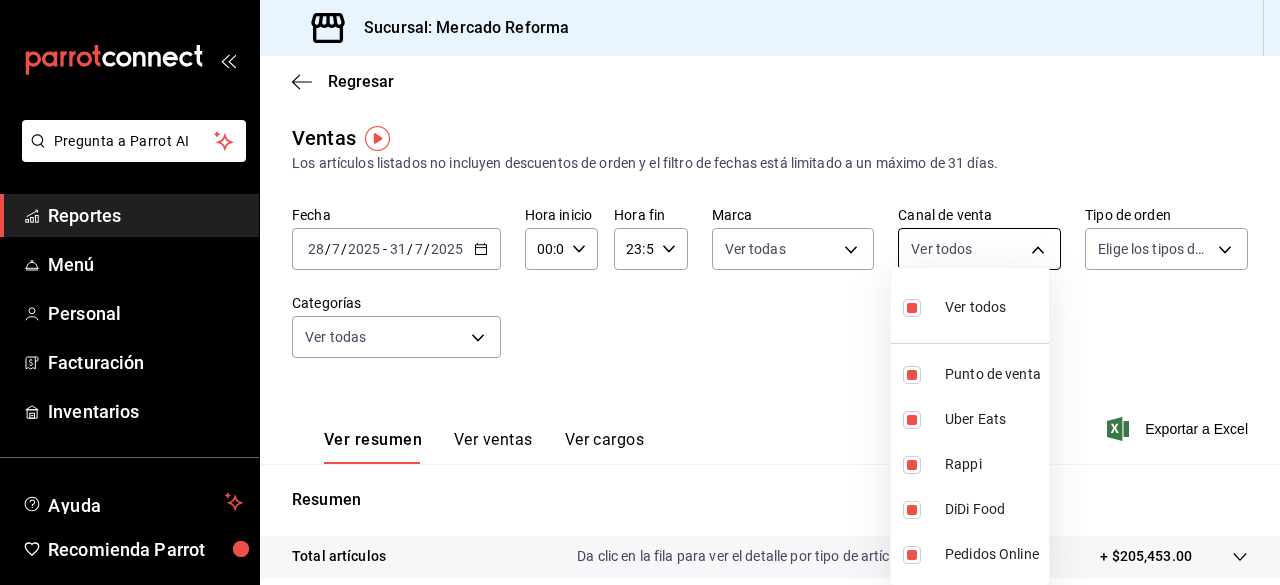 click on "Pregunta a Parrot AI Reportes   Menú   Personal   Facturación   Inventarios   Ayuda Recomienda Parrot   [FIRST] [LAST]   Sugerir nueva función   Sucursal: Mercado Reforma Regresar Ventas Los artículos listados no incluyen descuentos de orden y el filtro de fechas está limitado a un máximo de 31 días. Fecha 2025-07-28 28 / 7 / 2025 - 2025-07-31 31 / 7 / 2025 Hora inicio 00:00 Hora inicio Hora fin 23:59 Hora fin Marca Ver todas [UUID] Canal de venta Ver todos PARROT,UBER_EATS,RAPPI,DIDI_FOOD,ONLINE Tipo de orden Elige los tipos de orden Categorías Ver todas Ver resumen Ver ventas Ver cargos Exportar a Excel Resumen Total artículos Da clic en la fila para ver el detalle por tipo de artículo + $205,453.00 Cargos por servicio  Sin datos por que no se pueden calcular debido al filtro de categorías seleccionado Venta bruta = $205,453.00 Descuentos totales  Sin datos por que no se pueden calcular debido al filtro de categorías seleccionado Certificados de regalo Venta total" at bounding box center [640, 292] 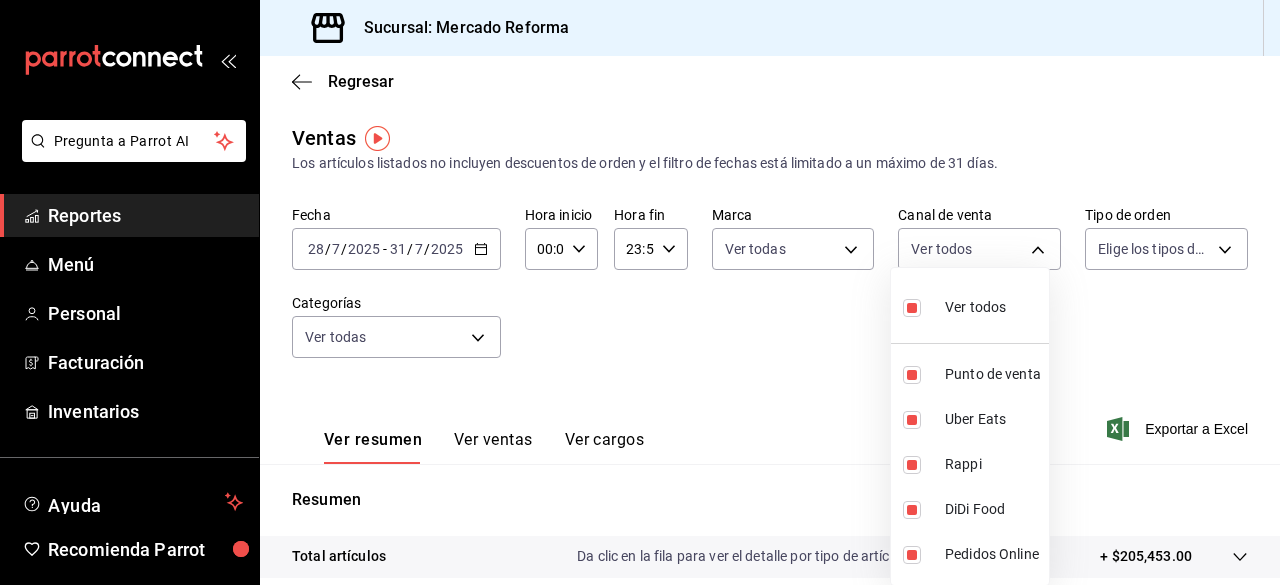 click at bounding box center (640, 292) 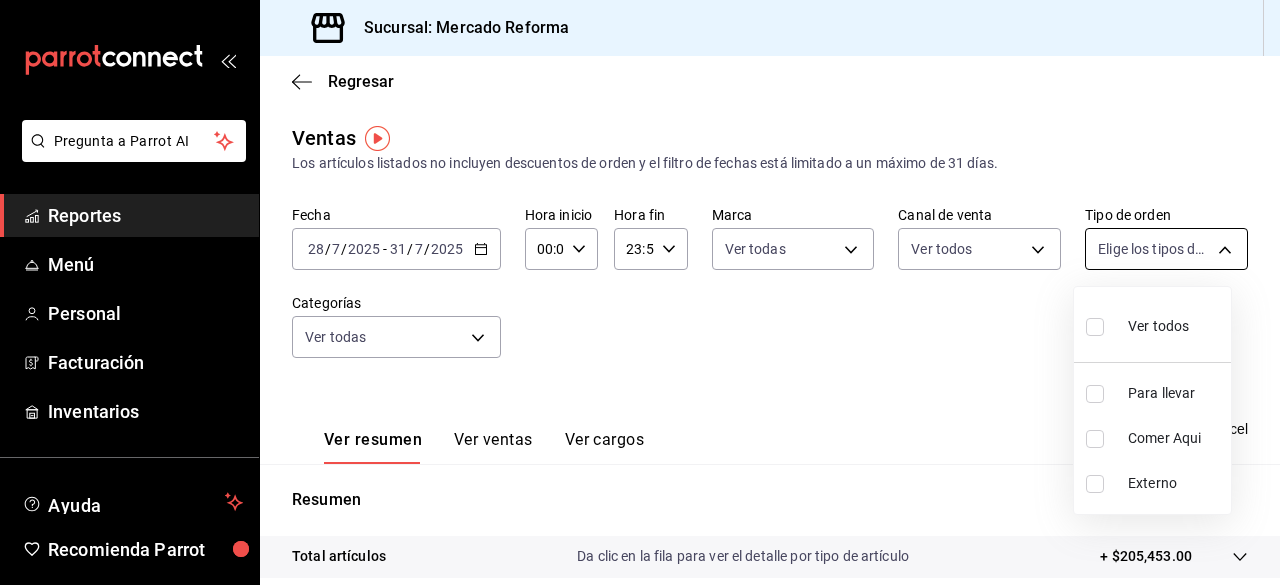 click on "Pregunta a Parrot AI Reportes   Menú   Personal   Facturación   Inventarios   Ayuda Recomienda Parrot   [FIRST] [LAST]   Sugerir nueva función   Sucursal: Mercado Reforma Regresar Ventas Los artículos listados no incluyen descuentos de orden y el filtro de fechas está limitado a un máximo de 31 días. Fecha 2025-07-28 28 / 7 / 2025 - 2025-07-31 31 / 7 / 2025 Hora inicio 00:00 Hora inicio Hora fin 23:59 Hora fin Marca Ver todas [UUID] Canal de venta Ver todos PARROT,UBER_EATS,RAPPI,DIDI_FOOD,ONLINE Tipo de orden Elige los tipos de orden Categorías Ver todas Ver resumen Ver ventas Ver cargos Exportar a Excel Resumen Total artículos Da clic en la fila para ver el detalle por tipo de artículo + $205,453.00 Cargos por servicio  Sin datos por que no se pueden calcular debido al filtro de categorías seleccionado Venta bruta = $205,453.00 Descuentos totales  Sin datos por que no se pueden calcular debido al filtro de categorías seleccionado Certificados de regalo Venta total" at bounding box center (640, 292) 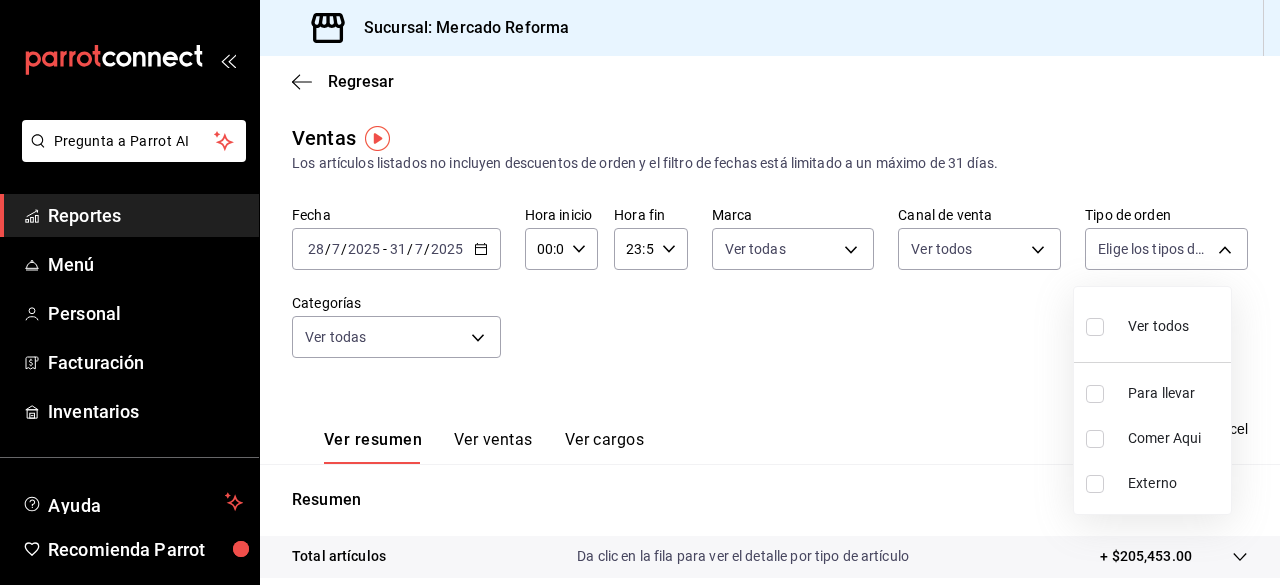 click at bounding box center [1095, 327] 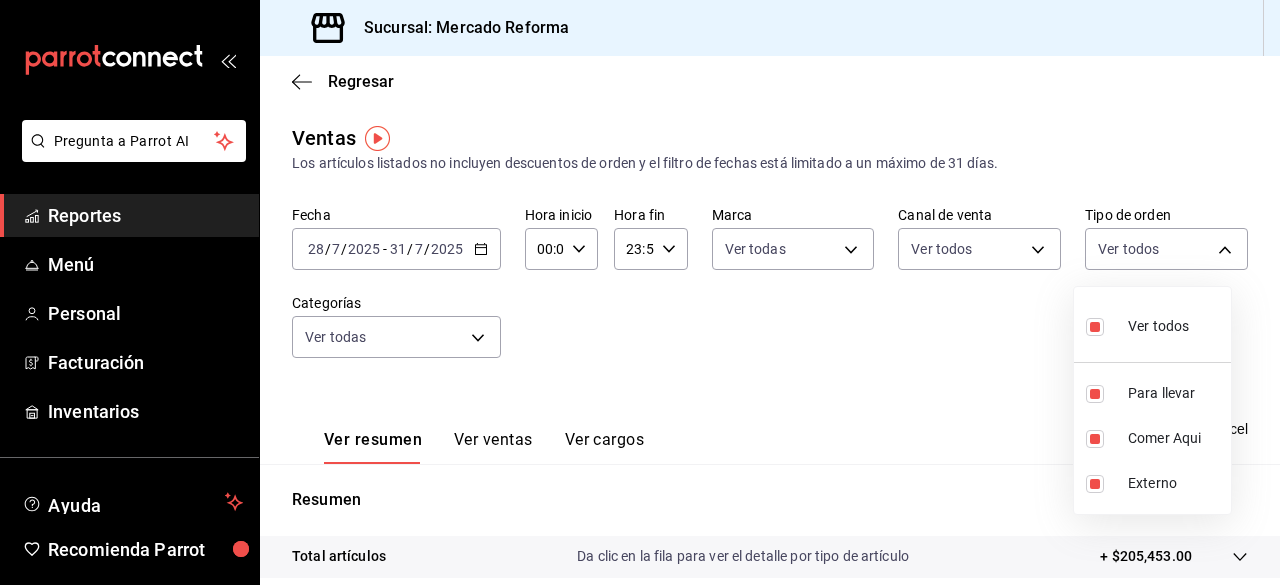 click at bounding box center (640, 292) 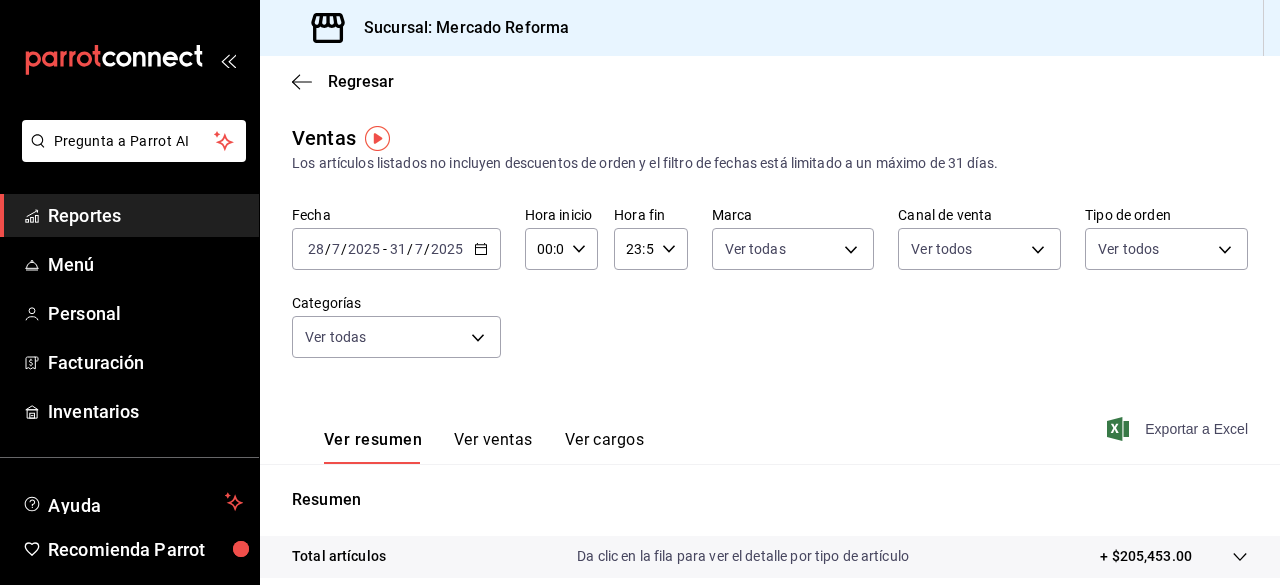 click on "Exportar a Excel" at bounding box center [1179, 429] 